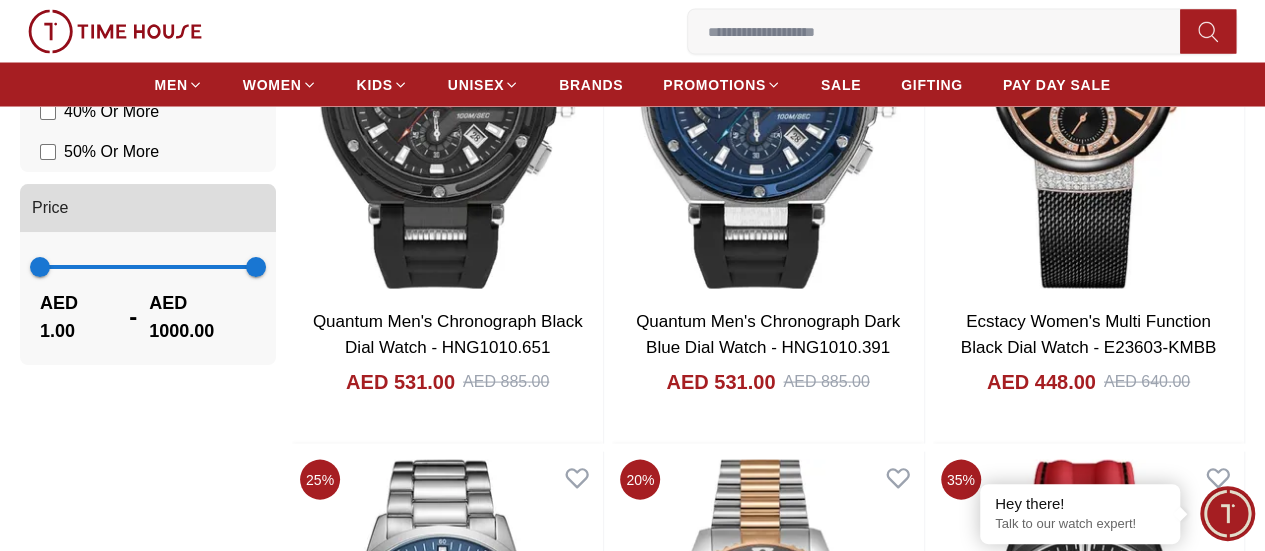 scroll, scrollTop: 1800, scrollLeft: 0, axis: vertical 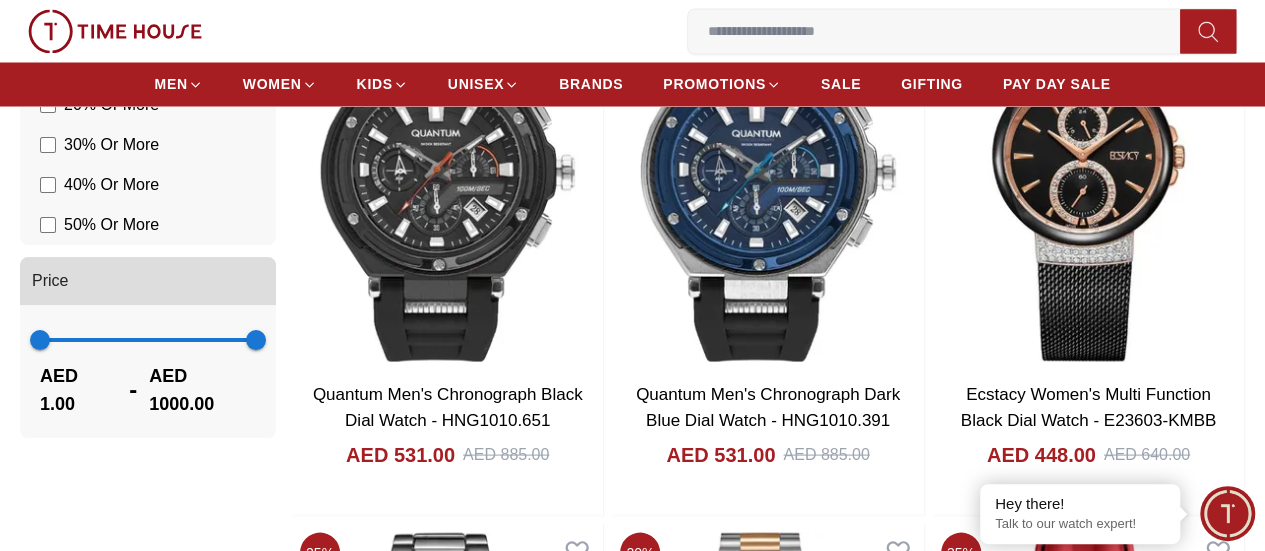 click on "50 % Or More" at bounding box center (111, 225) 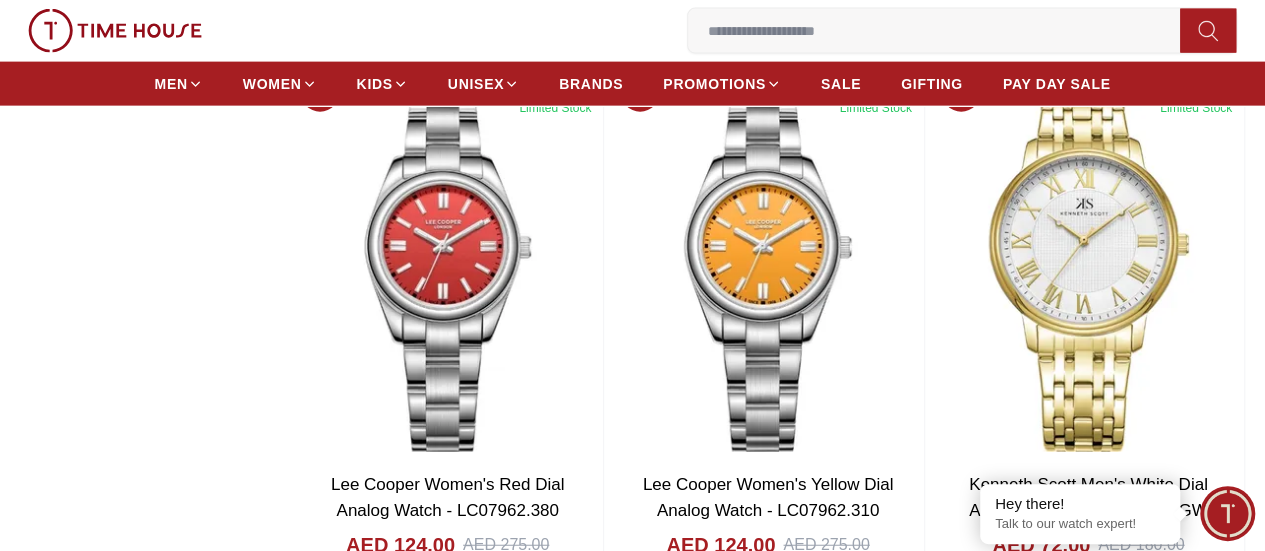 scroll, scrollTop: 2560, scrollLeft: 0, axis: vertical 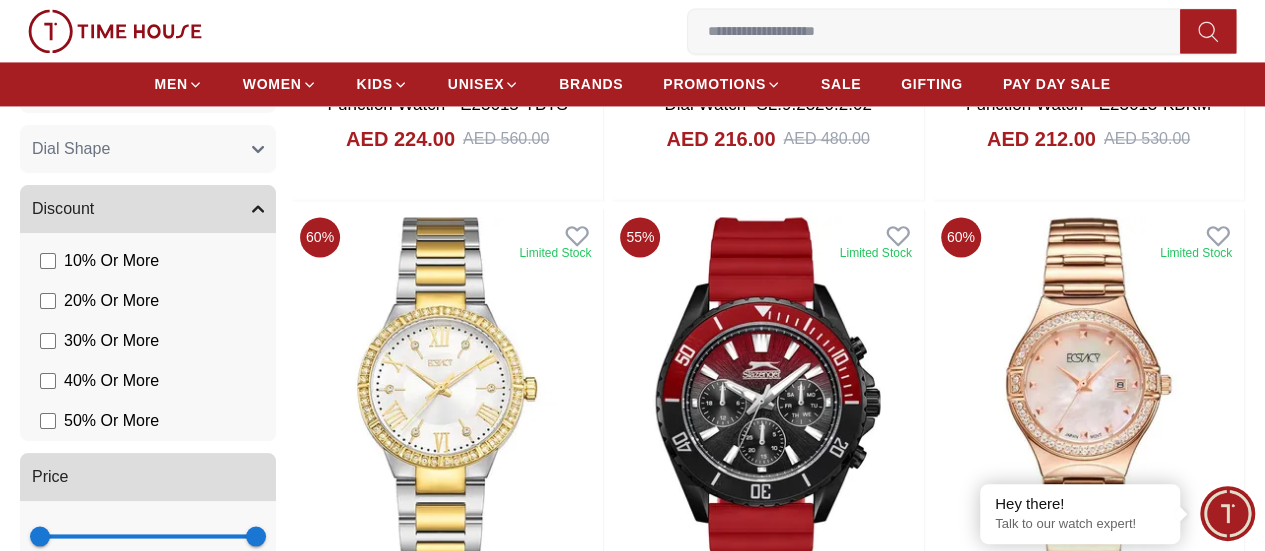 click on "50 % Or More" at bounding box center [152, 421] 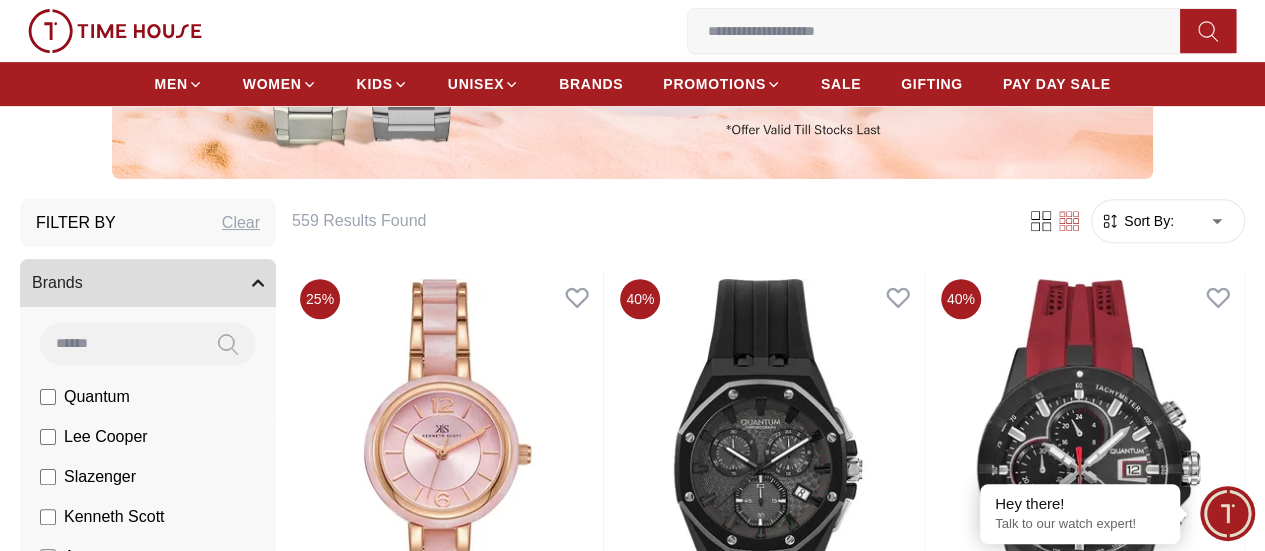 scroll, scrollTop: 600, scrollLeft: 0, axis: vertical 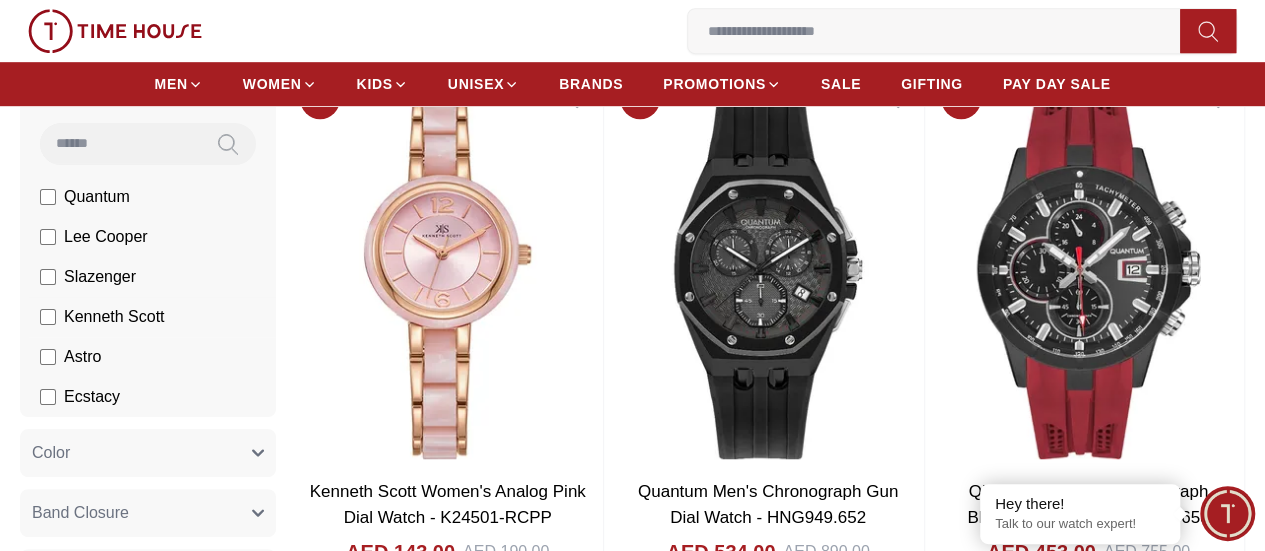 click on "Kenneth Scott" at bounding box center (114, 317) 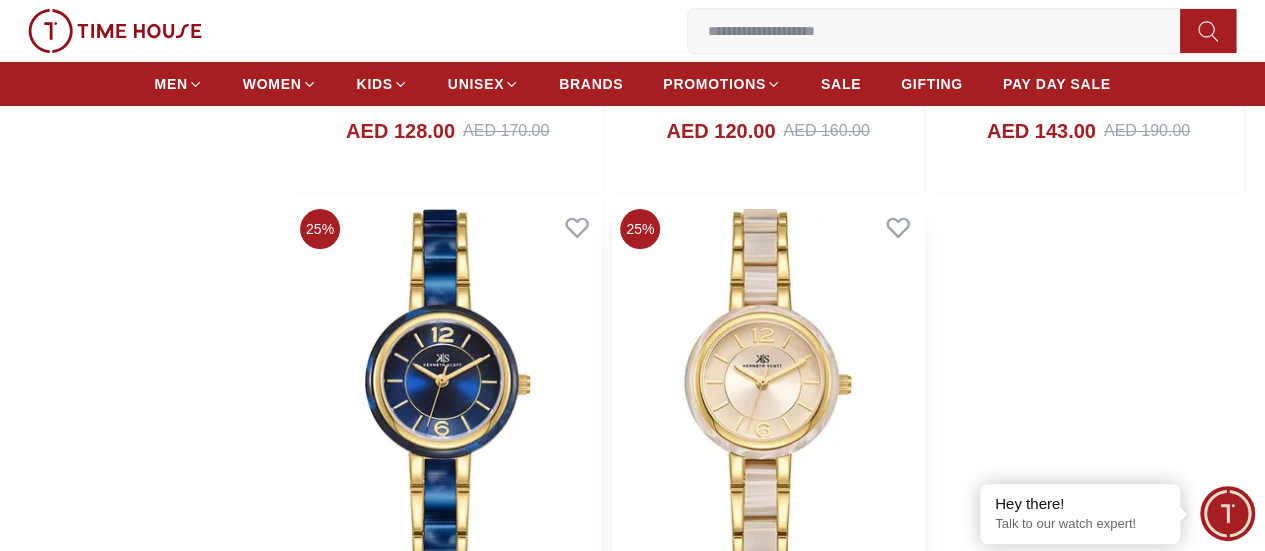 scroll, scrollTop: 4000, scrollLeft: 0, axis: vertical 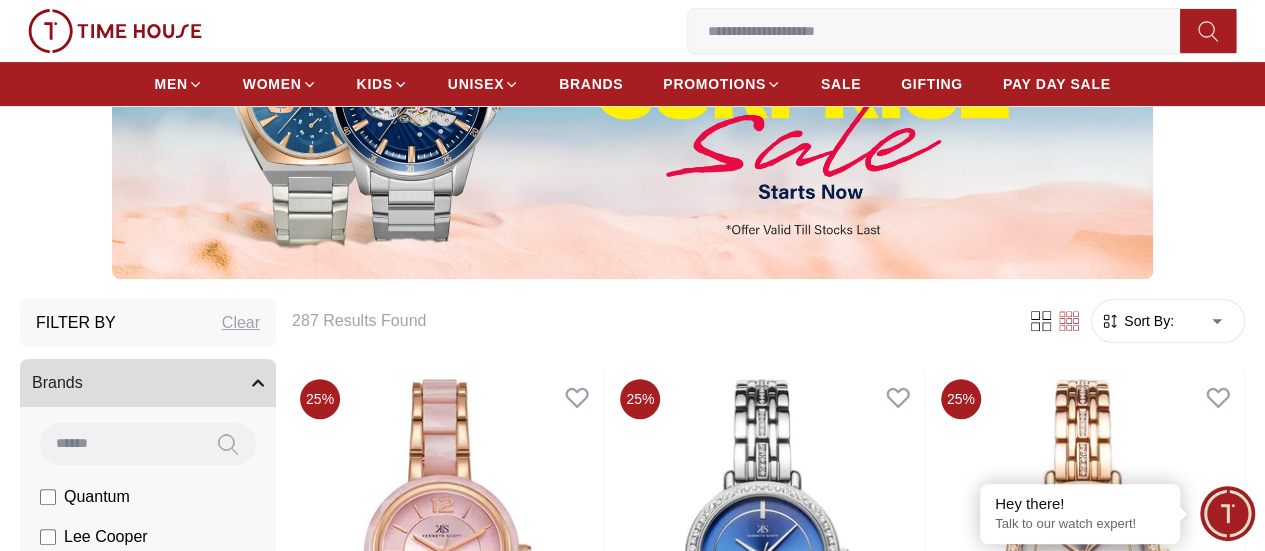 click on "Sort By: ​ ****** ​" at bounding box center [1168, 321] 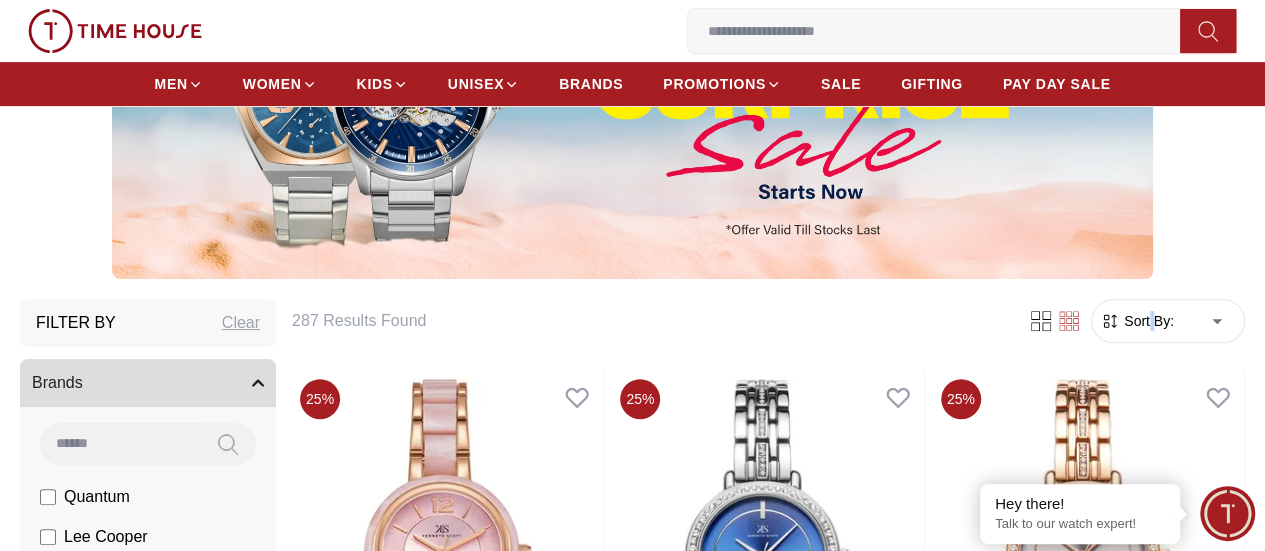 click on "Sort By:" at bounding box center (1147, 321) 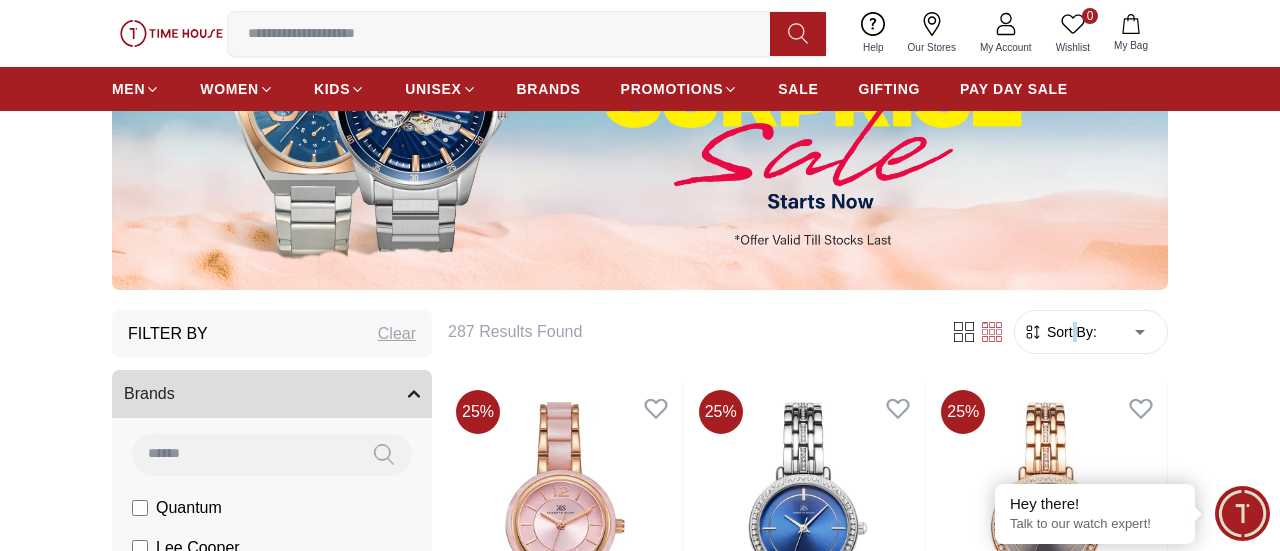click on "100% Genuine products with International Warranty Shop From UAE | العربية |     Currency    | 0 Wishlist My Bag Help Our Stores My Account 0 Wishlist My Bag MEN WOMEN KIDS UNISEX BRANDS PROMOTIONS SALE GIFTING PAY DAY SALE Home    Filter By Clear Brands Quantum Lee Cooper Slazenger Kenneth Scott Astro Ecstacy Color Black Green Blue Red Dark Blue Silver Silver / Black Black / Gold Orange Rose Gold Grey White Mop White White / Rose Gold Silver / Silver Silver / Gold Silver / Rose Gold Black / Black Black / Silver Black / Rose Gold Gold Yellow Dark Green Brown White / Silver Light Blue Black /Grey Black /Black Black / Rose Gold / Black Rose Gold / Black Rose Gold / Black / Black Blue / Rose Gold Pink Green /Silver Purple Silver Silver Silver / Blue Titanum Navy Blue Military Green Blue / Silver Champagne White / Gold White / Gold  Black  Ivory O.Green Peach Green / Silver MOP Light blue Blue  Dark green Light green Rose gold Beige Green Sunray  Rose Gold Sunray  Blue MOP Rose Gold MOP Pink MOP" at bounding box center (640, 5522) 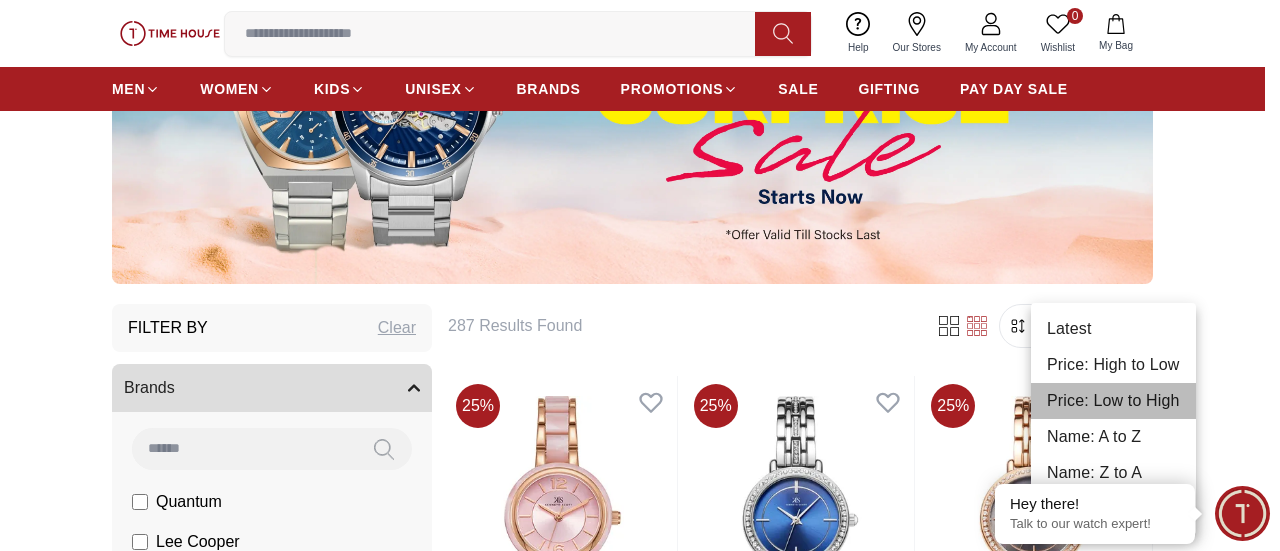 click on "Price: Low to High" at bounding box center [1113, 401] 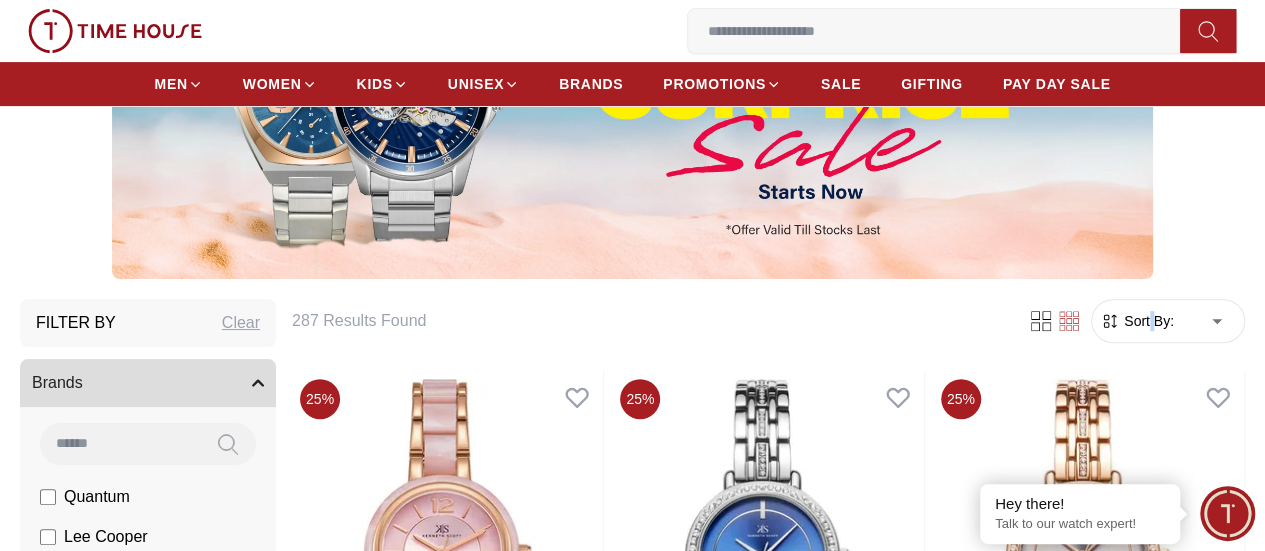 type on "*" 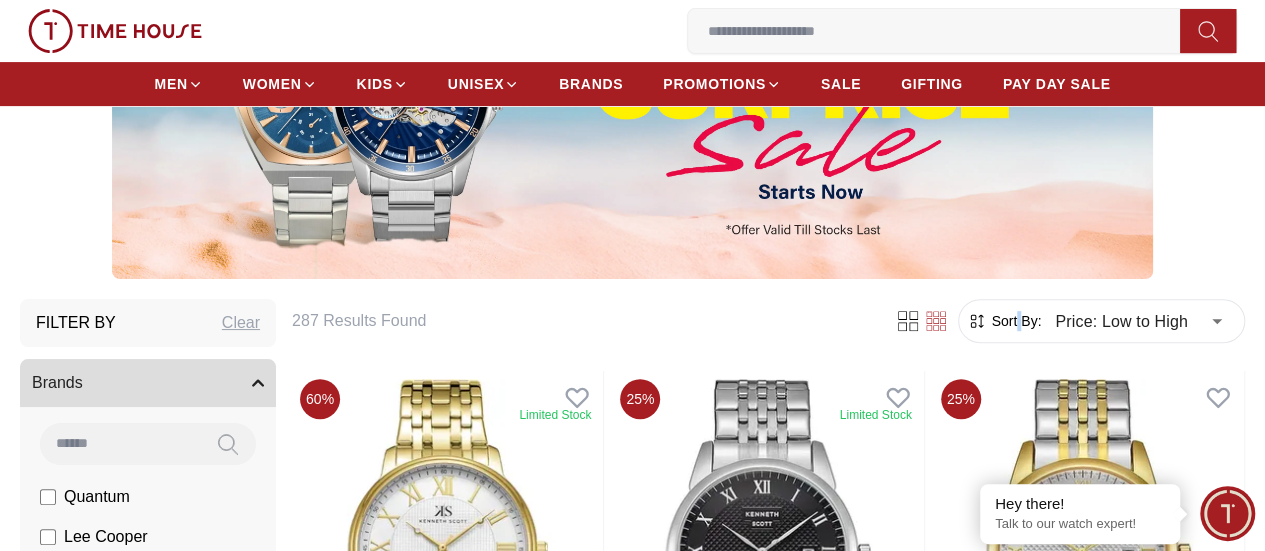 scroll, scrollTop: 600, scrollLeft: 0, axis: vertical 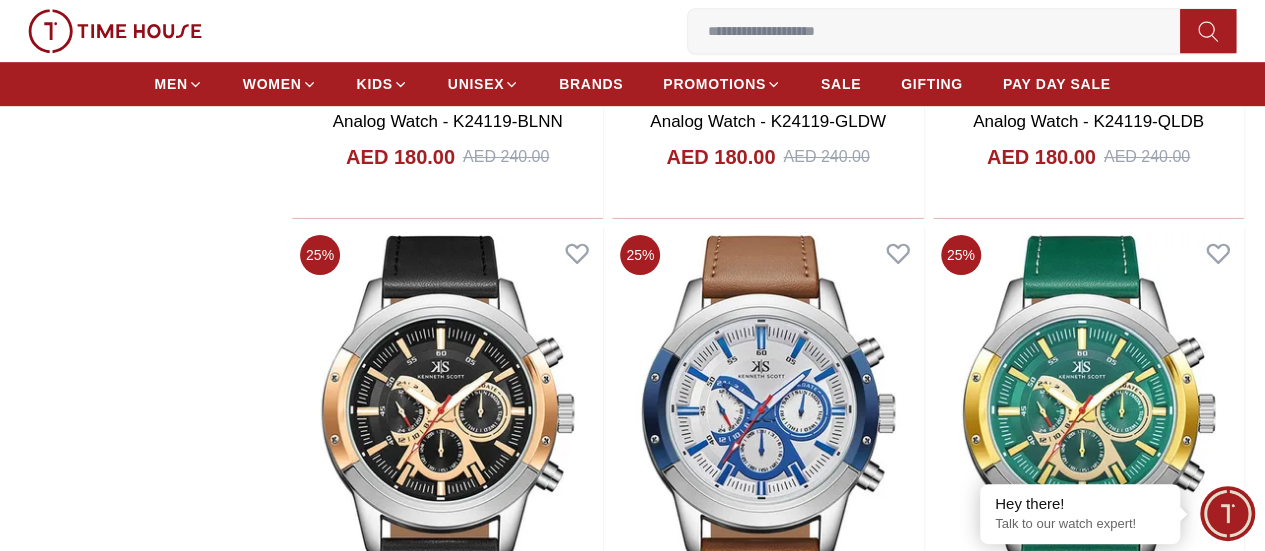 click at bounding box center (942, 31) 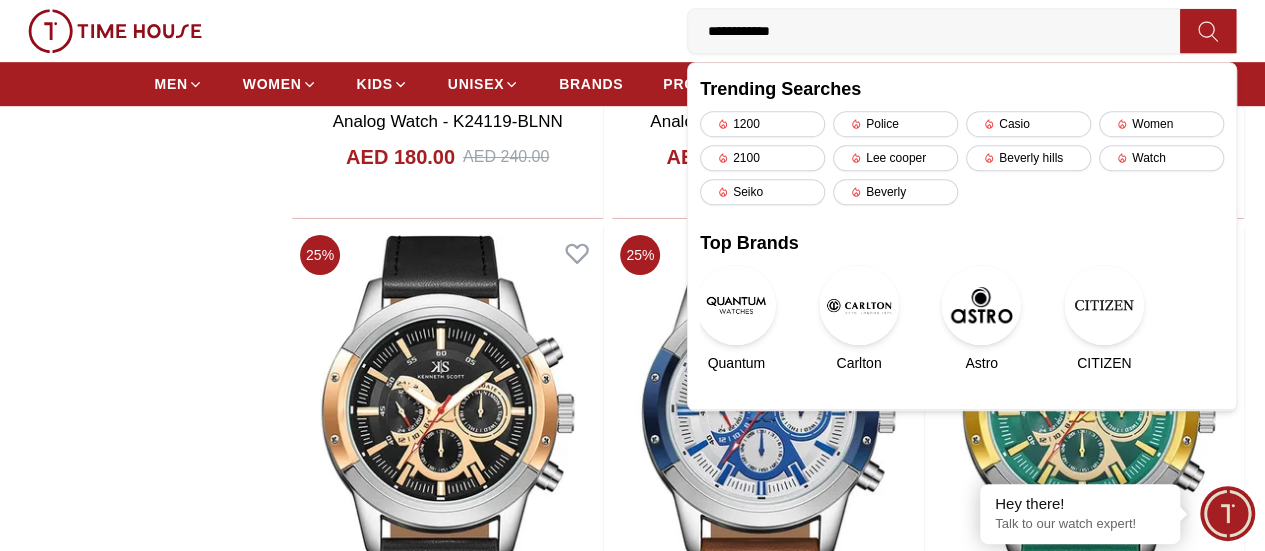 type on "**********" 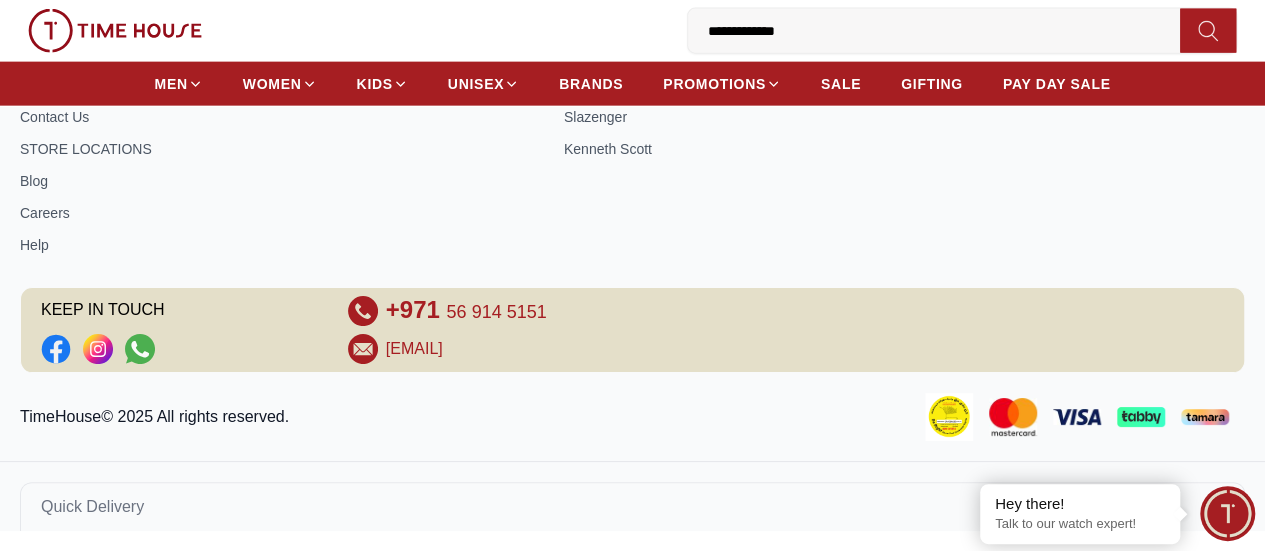 type on "******" 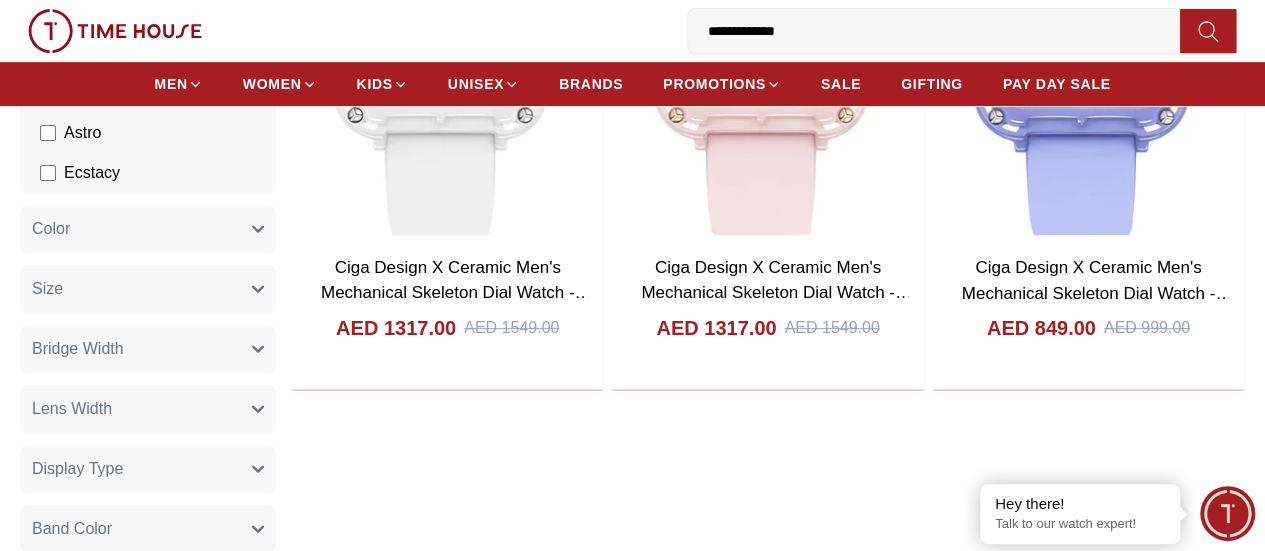 scroll, scrollTop: 300, scrollLeft: 0, axis: vertical 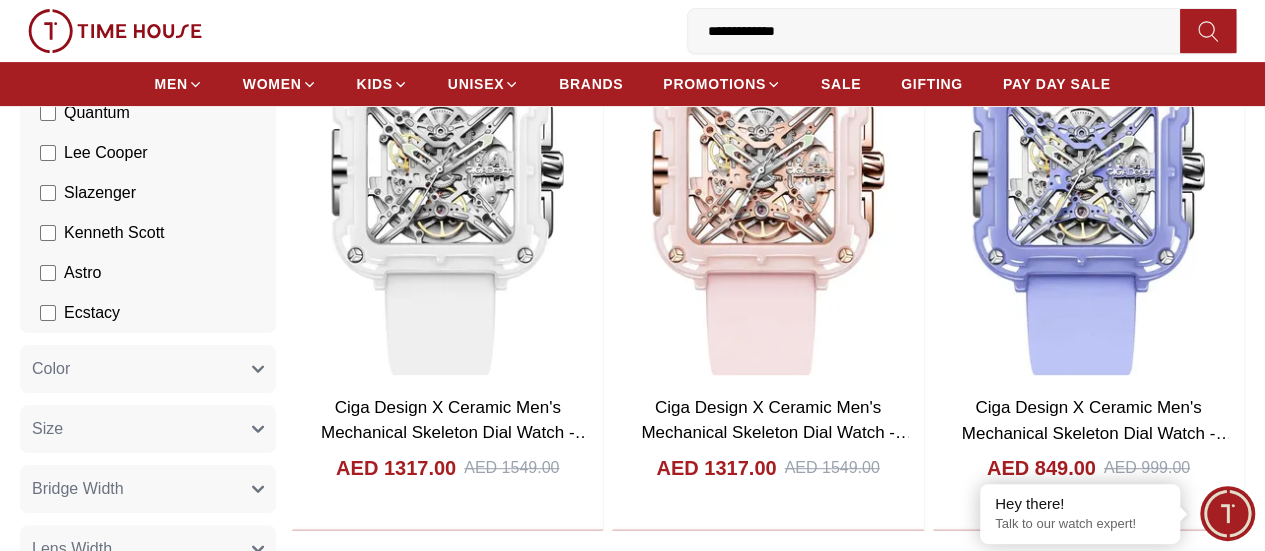 drag, startPoint x: 286, startPoint y: 35, endPoint x: 172, endPoint y: 45, distance: 114.43776 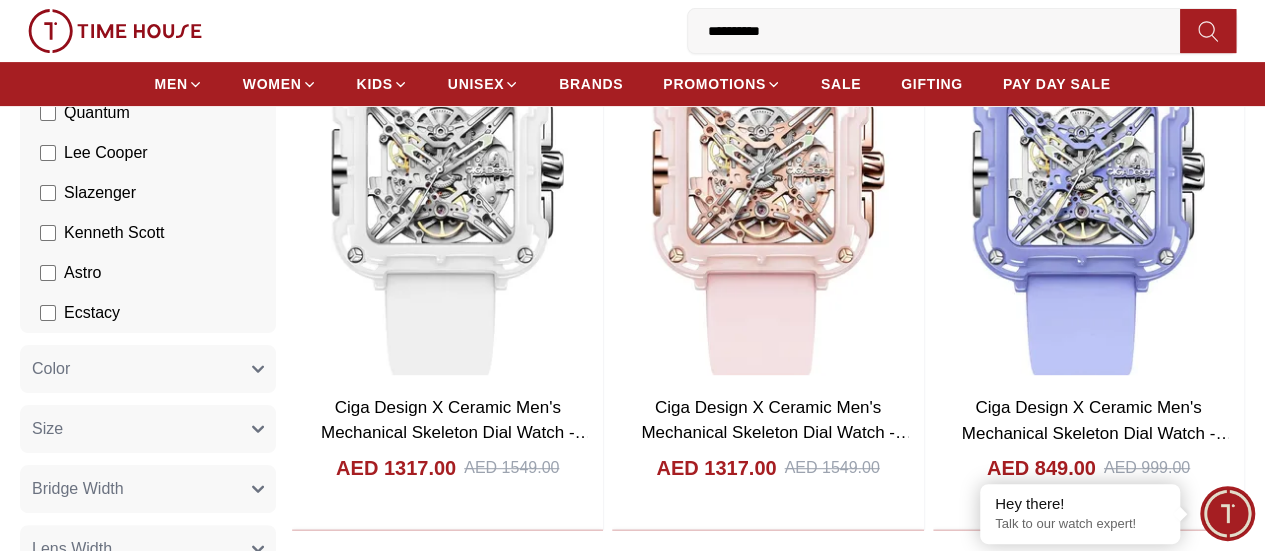 type on "**********" 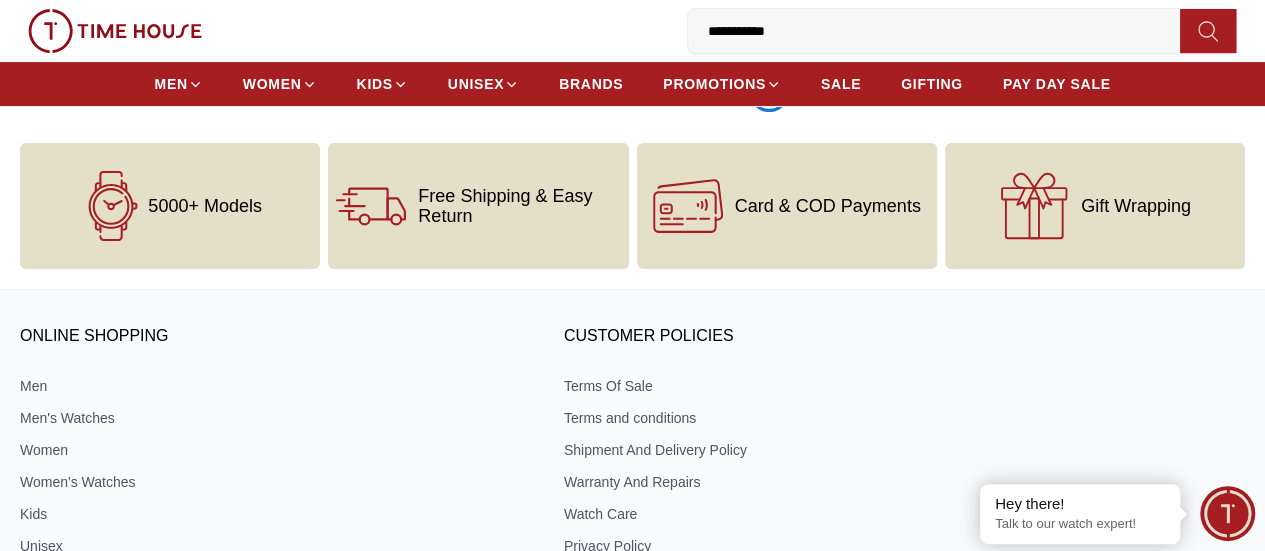 scroll, scrollTop: 4060, scrollLeft: 0, axis: vertical 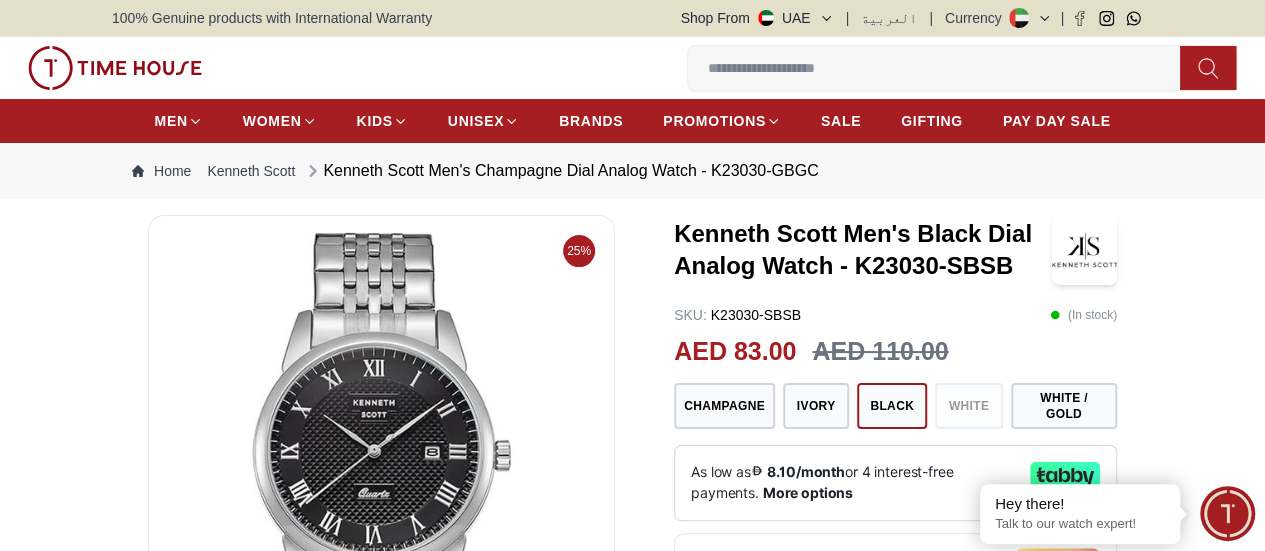 click at bounding box center [381, 472] 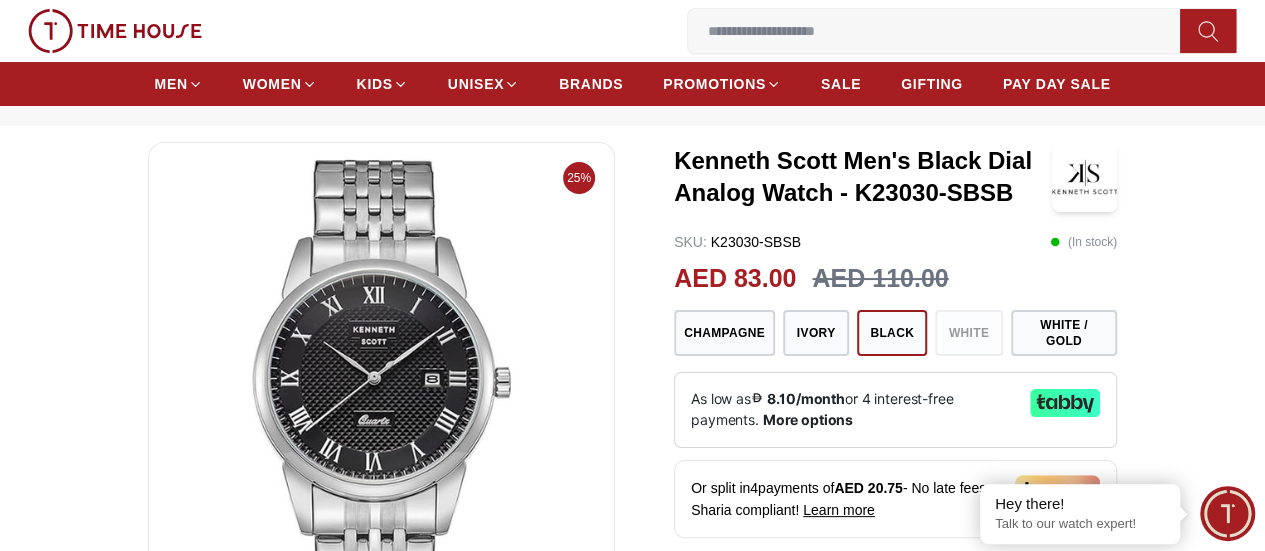scroll, scrollTop: 0, scrollLeft: 0, axis: both 